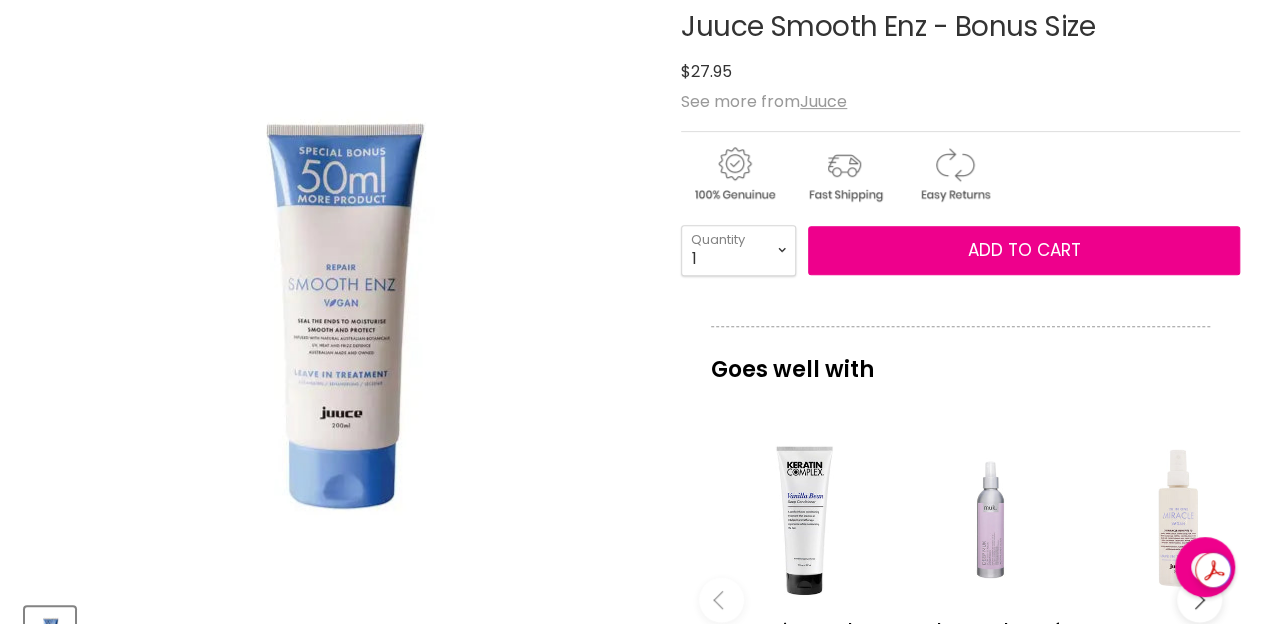 scroll, scrollTop: 0, scrollLeft: 0, axis: both 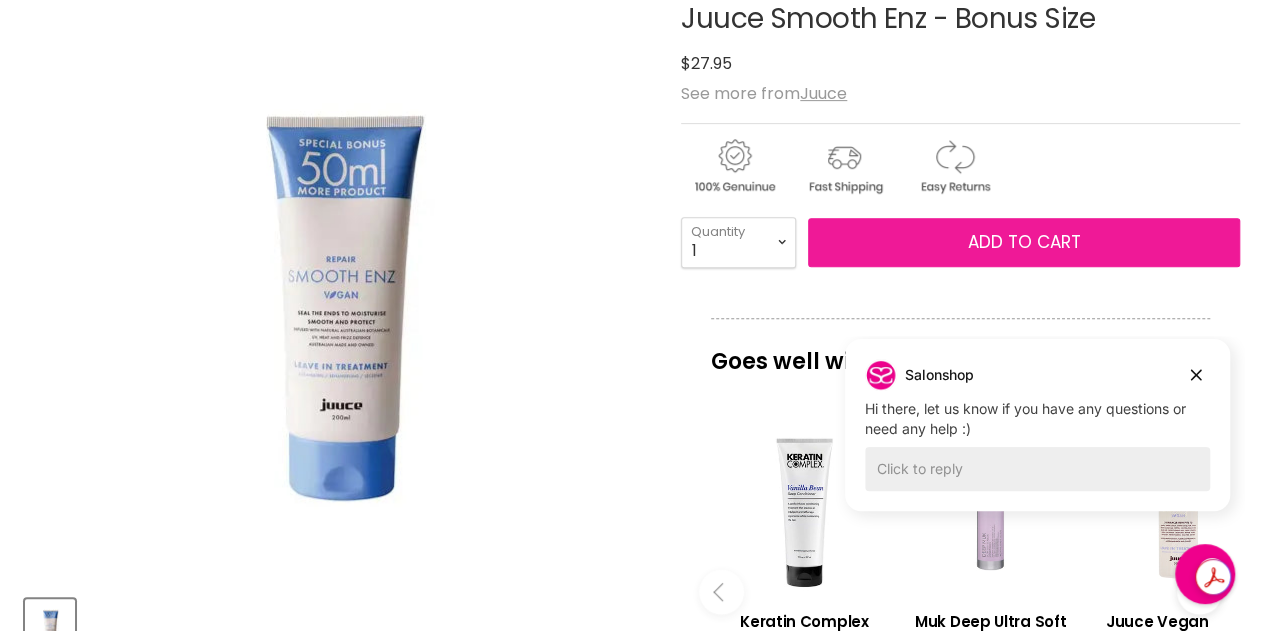 click on "Add to cart" at bounding box center [1024, 242] 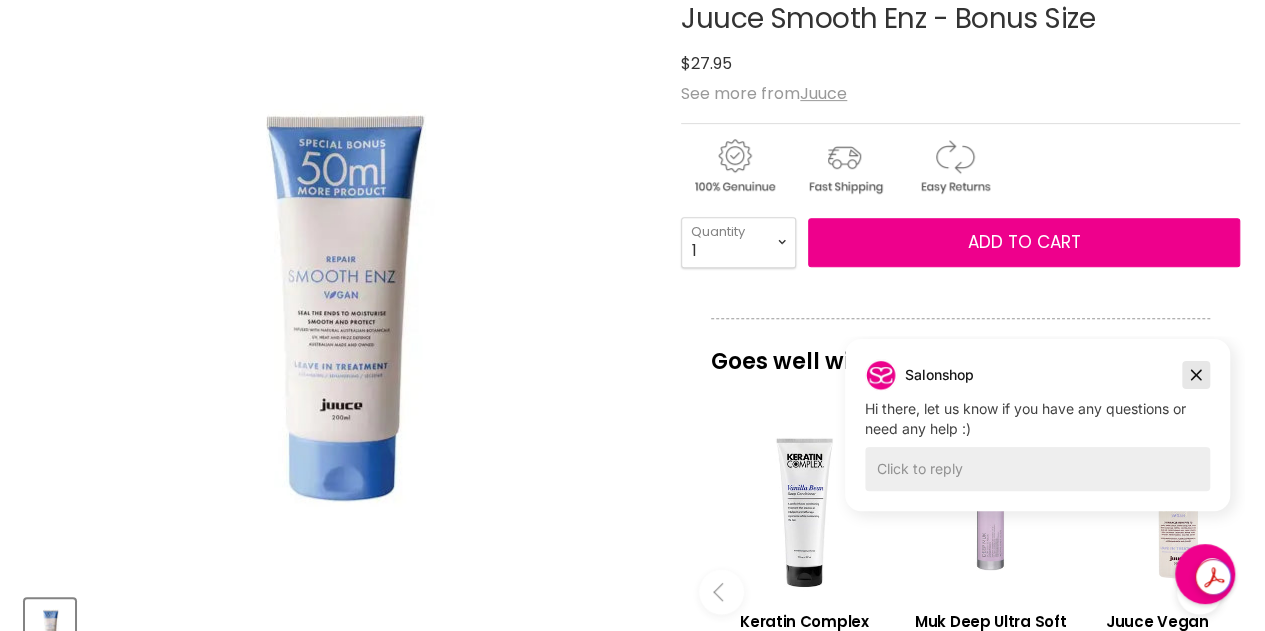 click 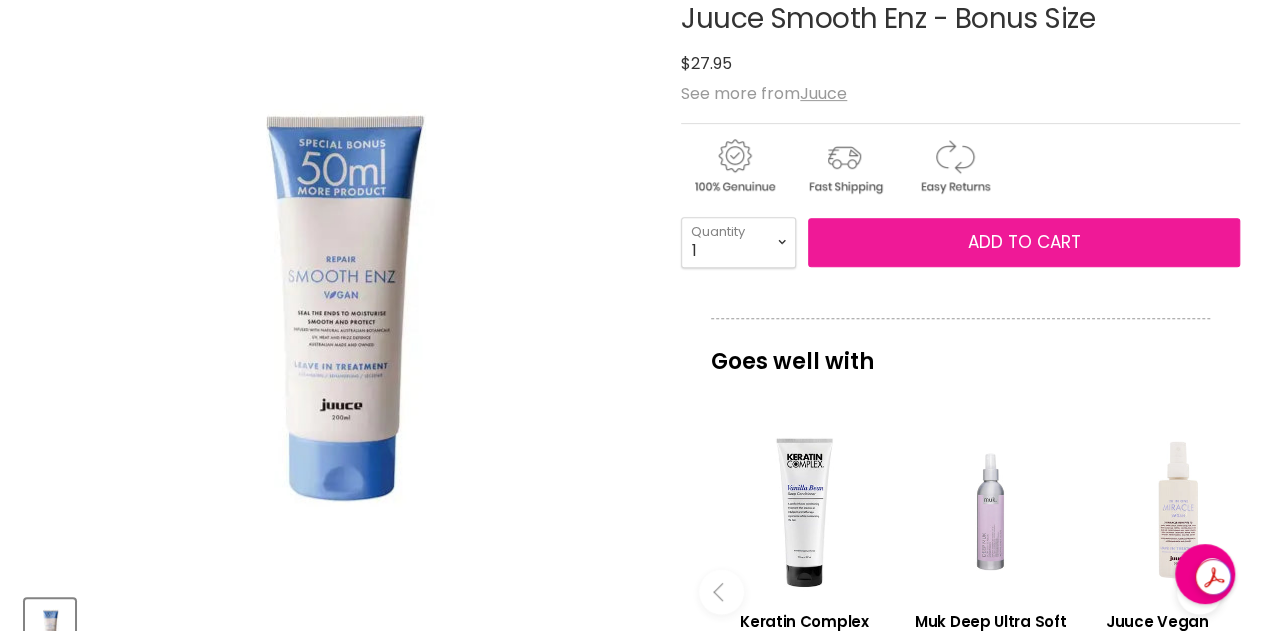 click on "Add to cart" at bounding box center [1024, 242] 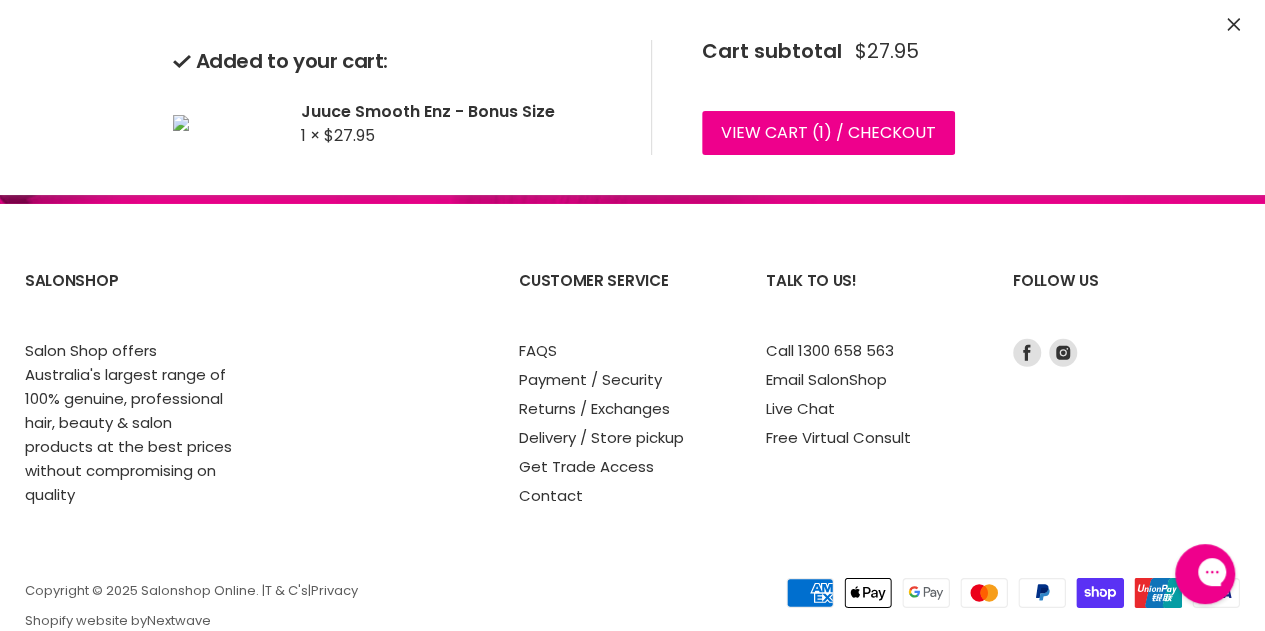 scroll, scrollTop: 2808, scrollLeft: 0, axis: vertical 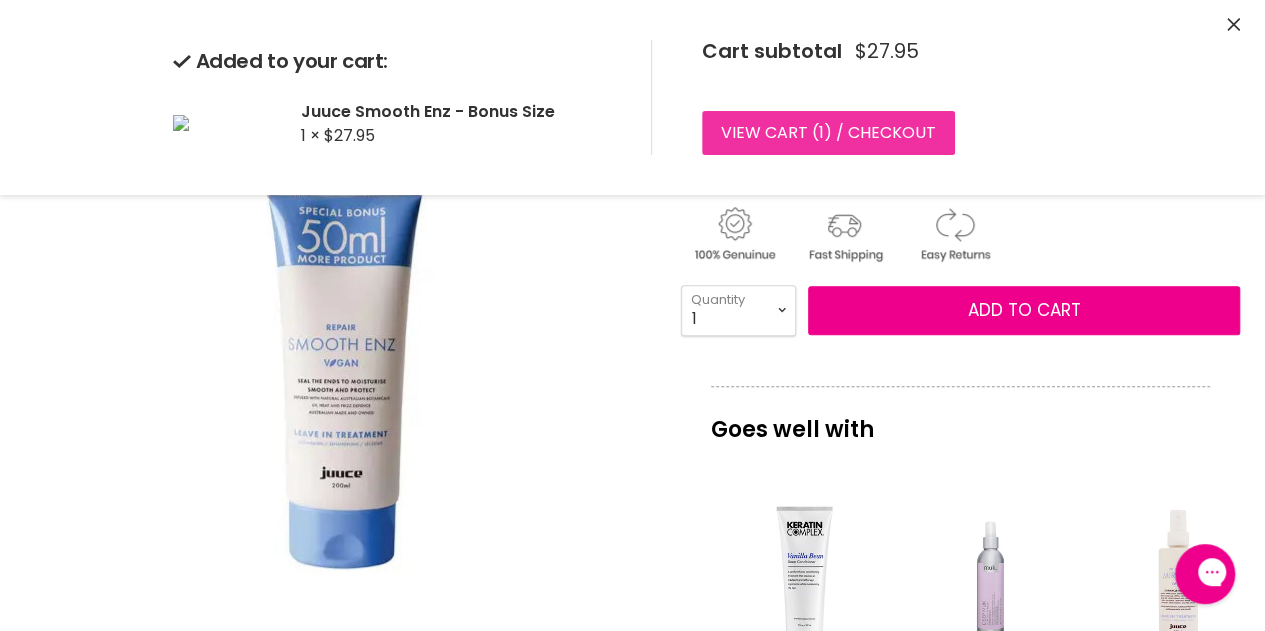 click on "View cart ( 1 )  /  Checkout" at bounding box center (828, 133) 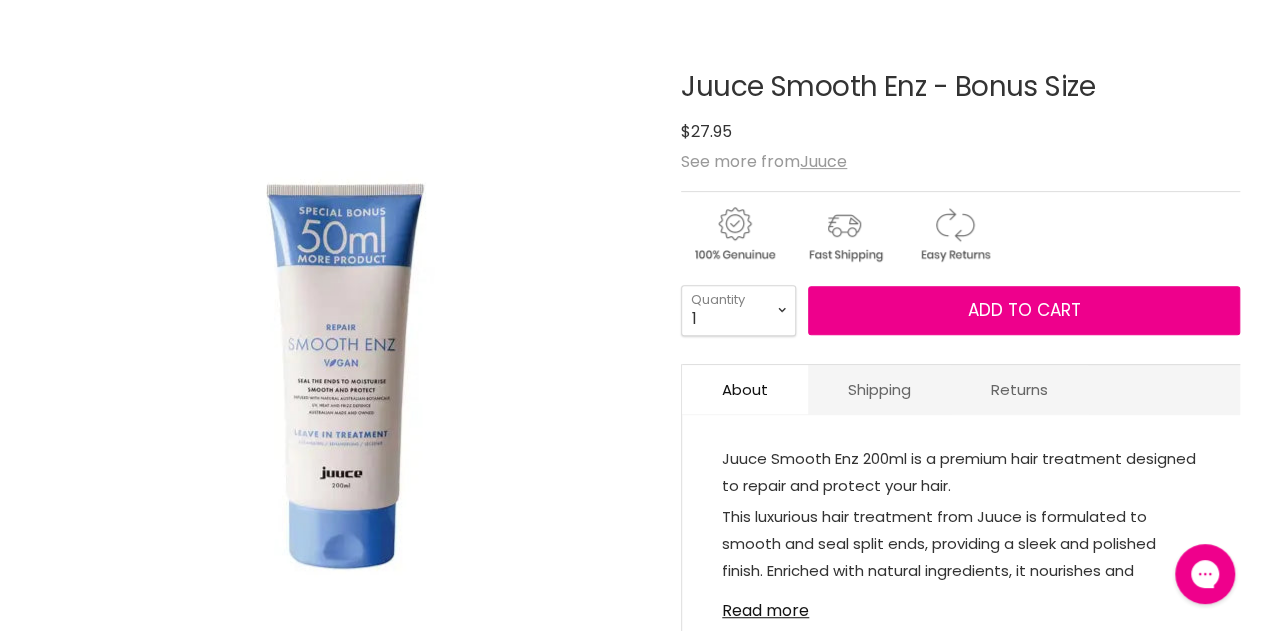 scroll, scrollTop: 0, scrollLeft: 0, axis: both 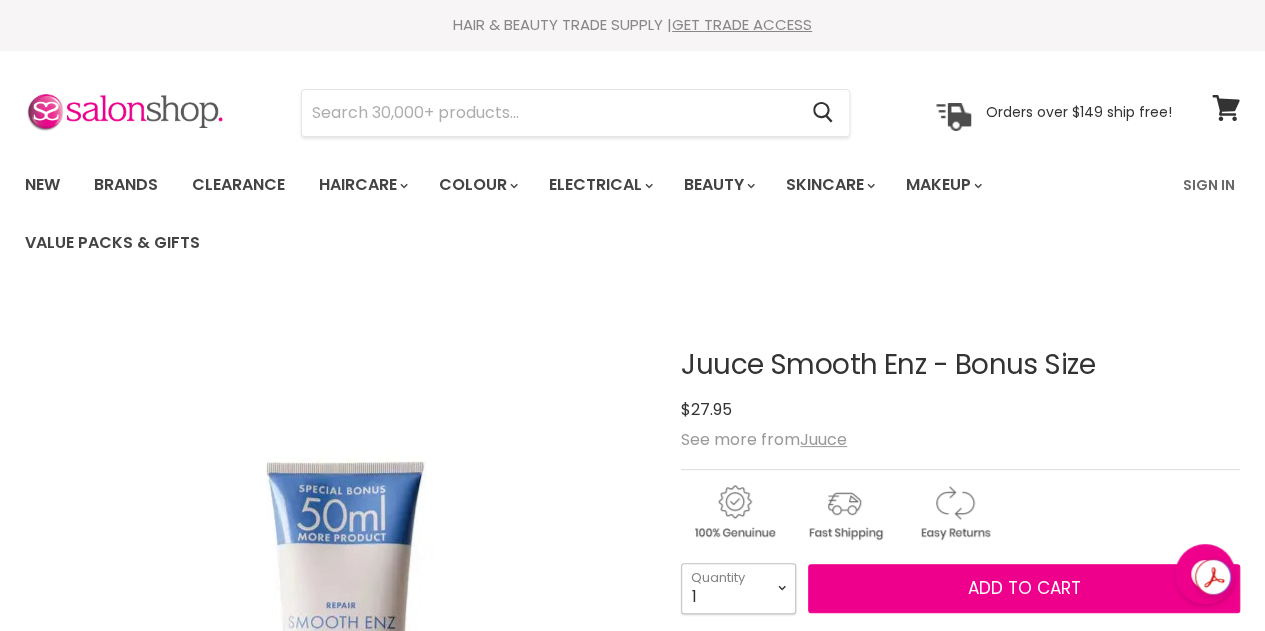 click on "1
2
3
4
5
6
7
8
9
10+" at bounding box center (738, 588) 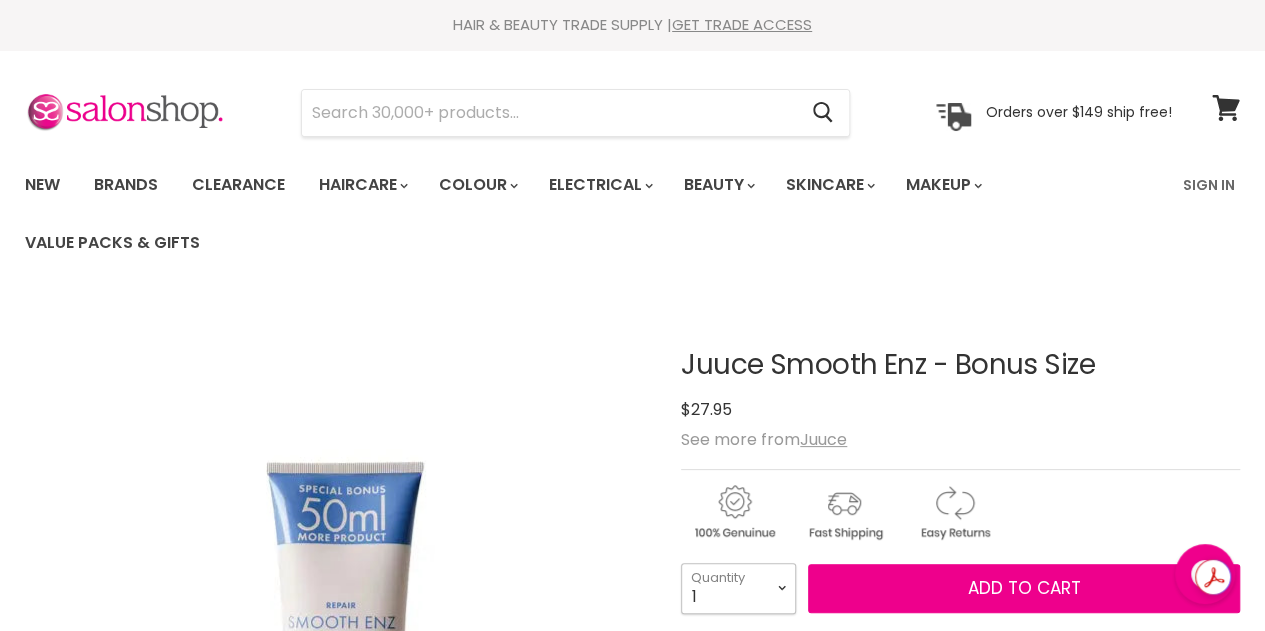 select on "2" 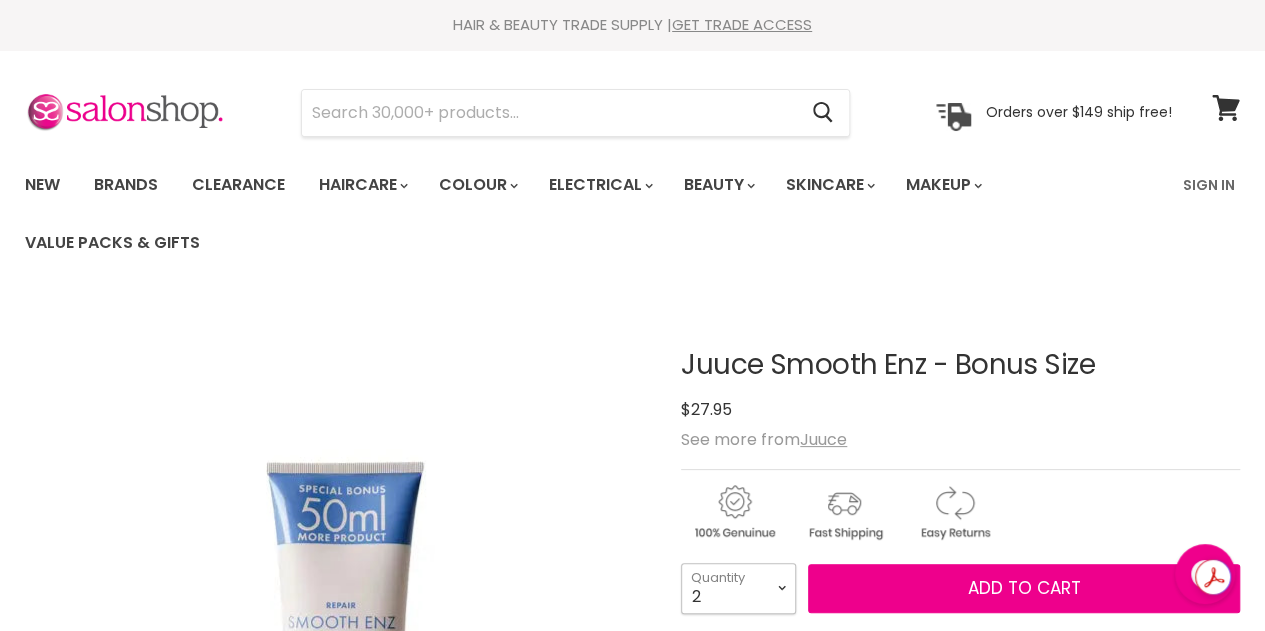 click on "1
2
3
4
5
6
7
8
9
10+" at bounding box center (738, 588) 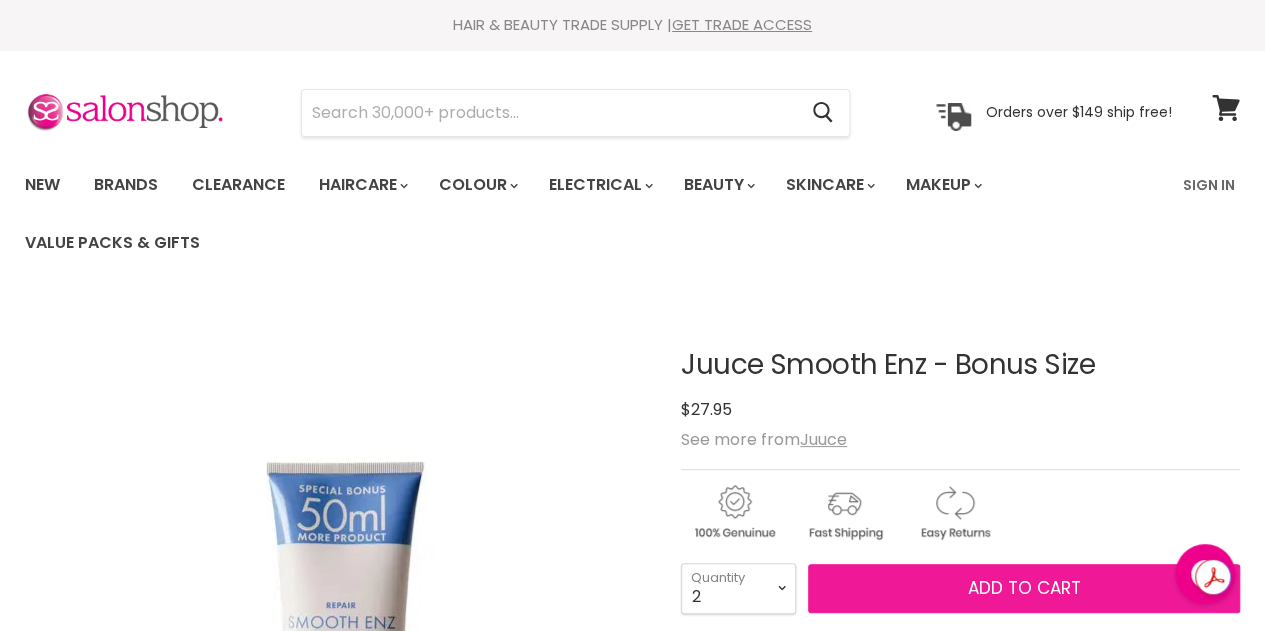 click on "Add to cart" at bounding box center (1024, 588) 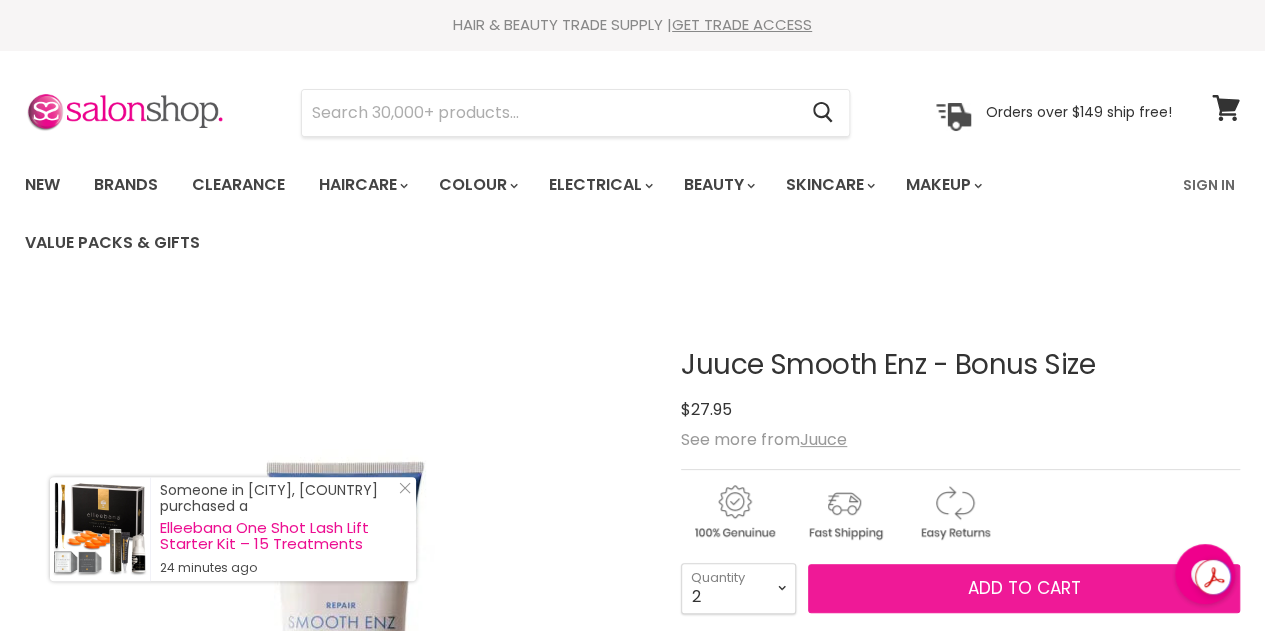 click on "Add to cart" at bounding box center (1024, 588) 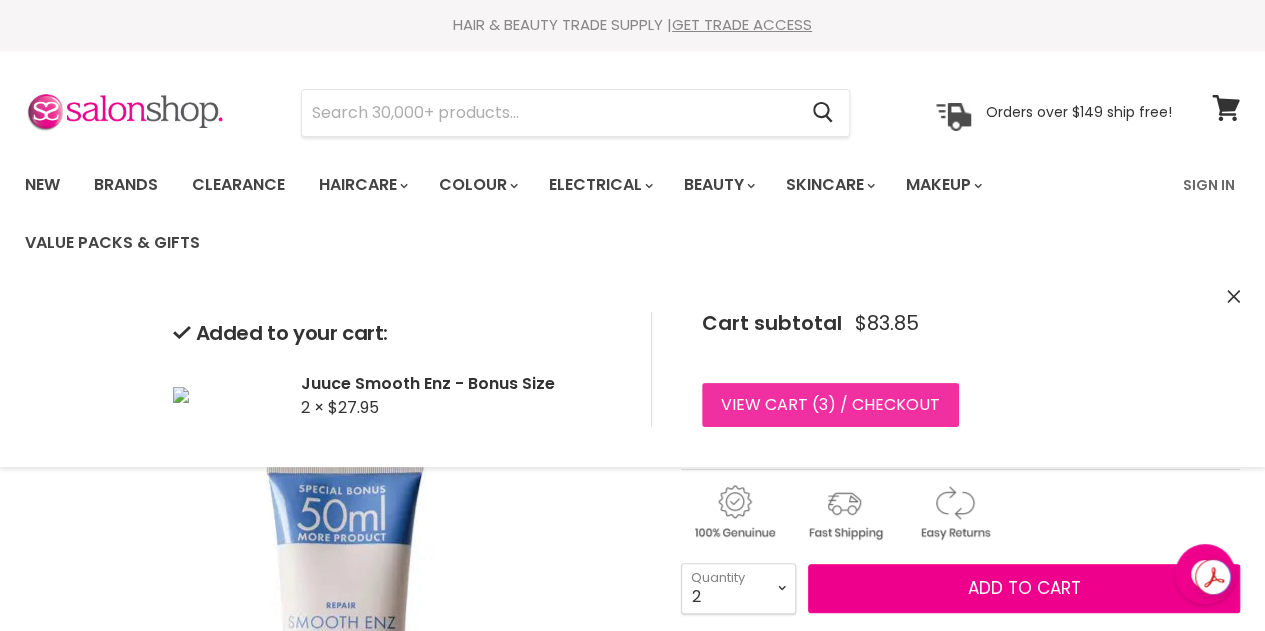 click on "3" at bounding box center (823, 404) 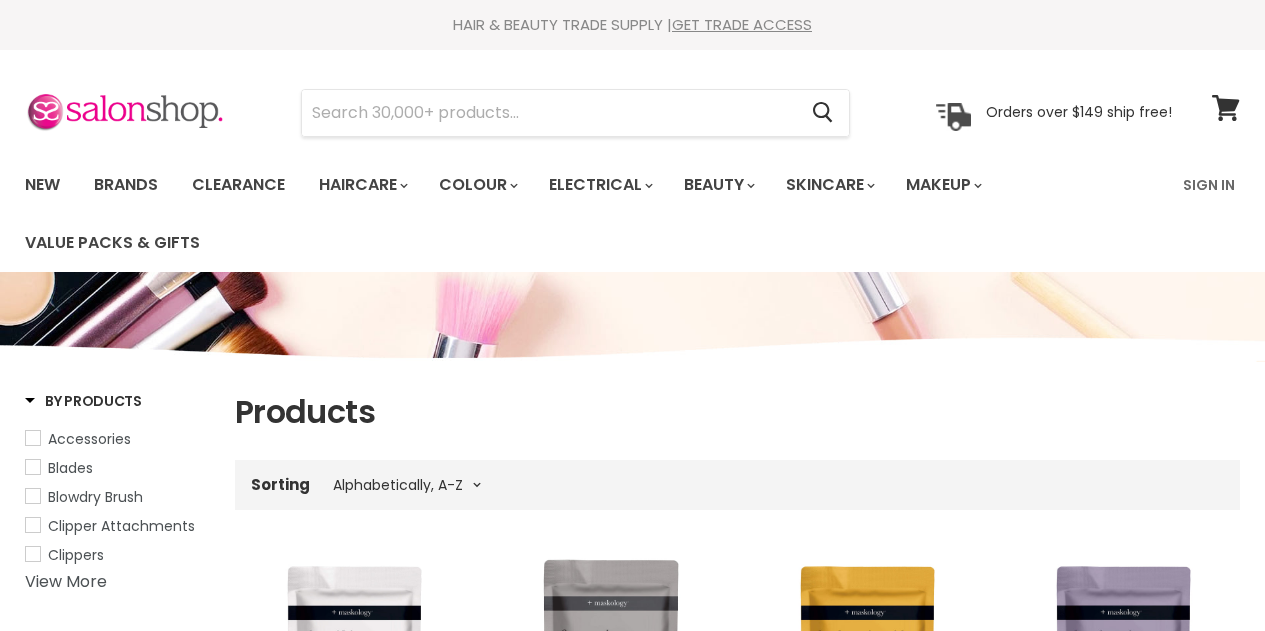 select on "title-ascending" 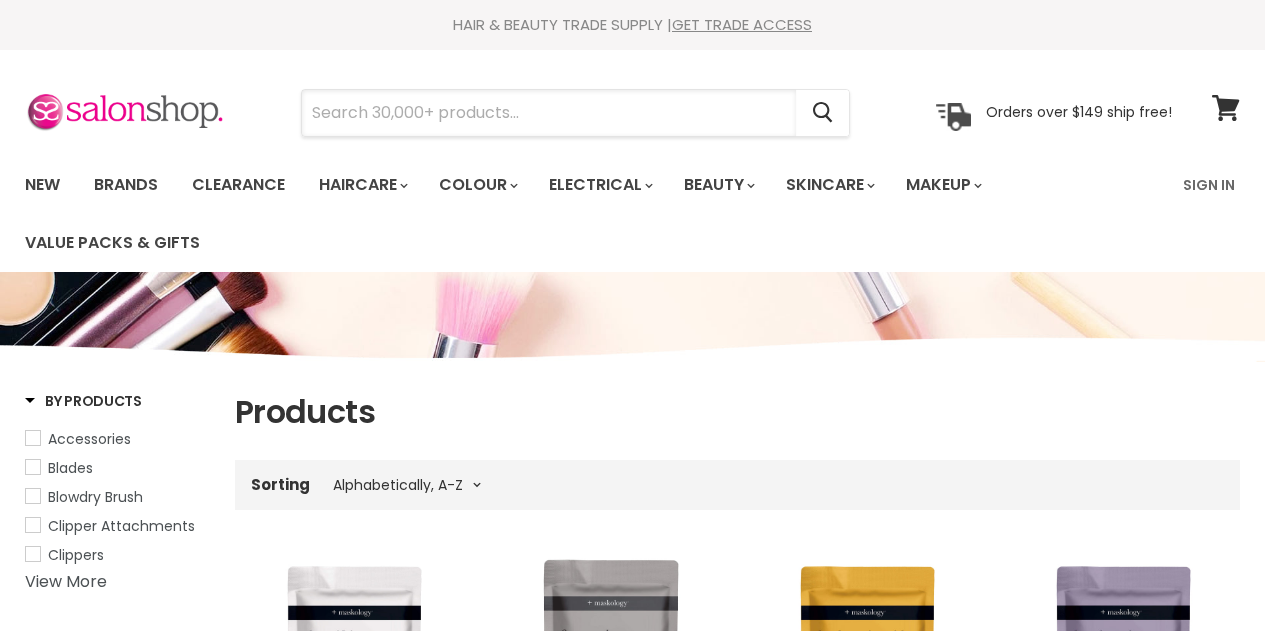 scroll, scrollTop: 0, scrollLeft: 0, axis: both 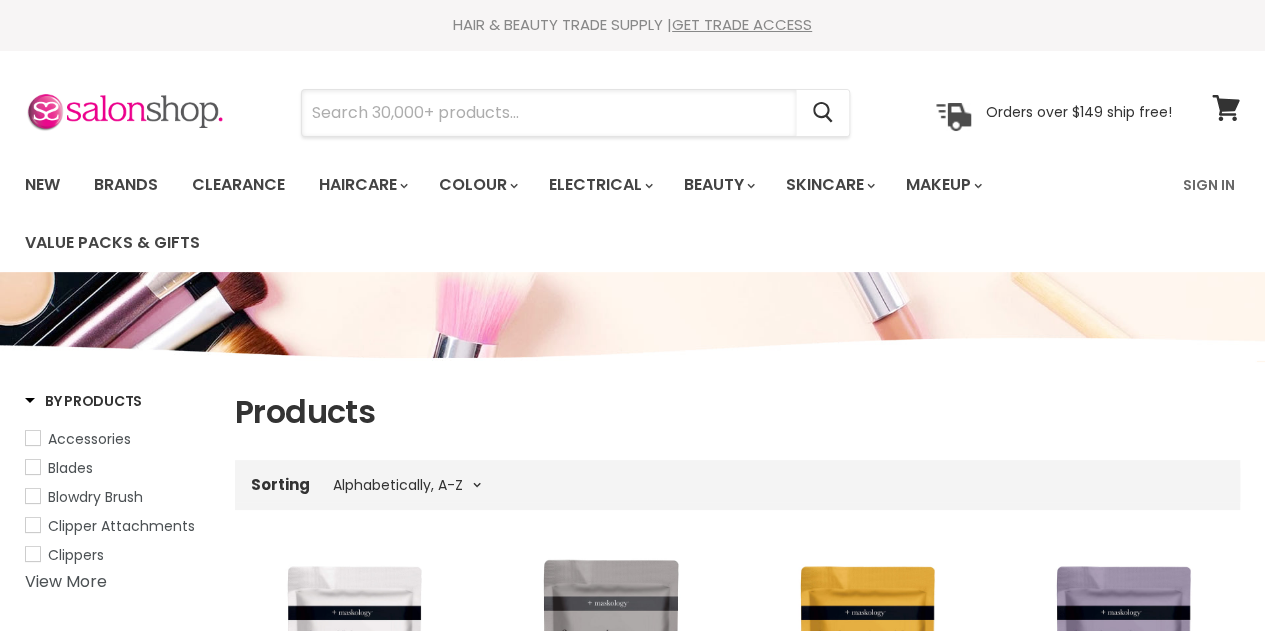 click at bounding box center [549, 113] 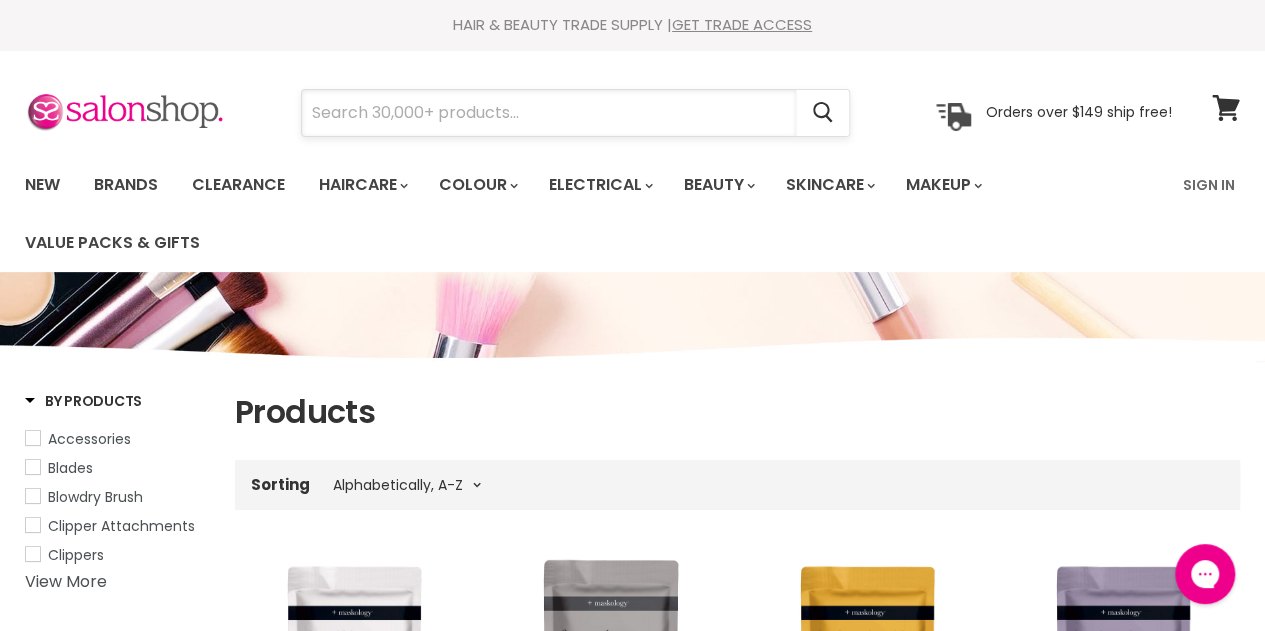 scroll, scrollTop: 0, scrollLeft: 0, axis: both 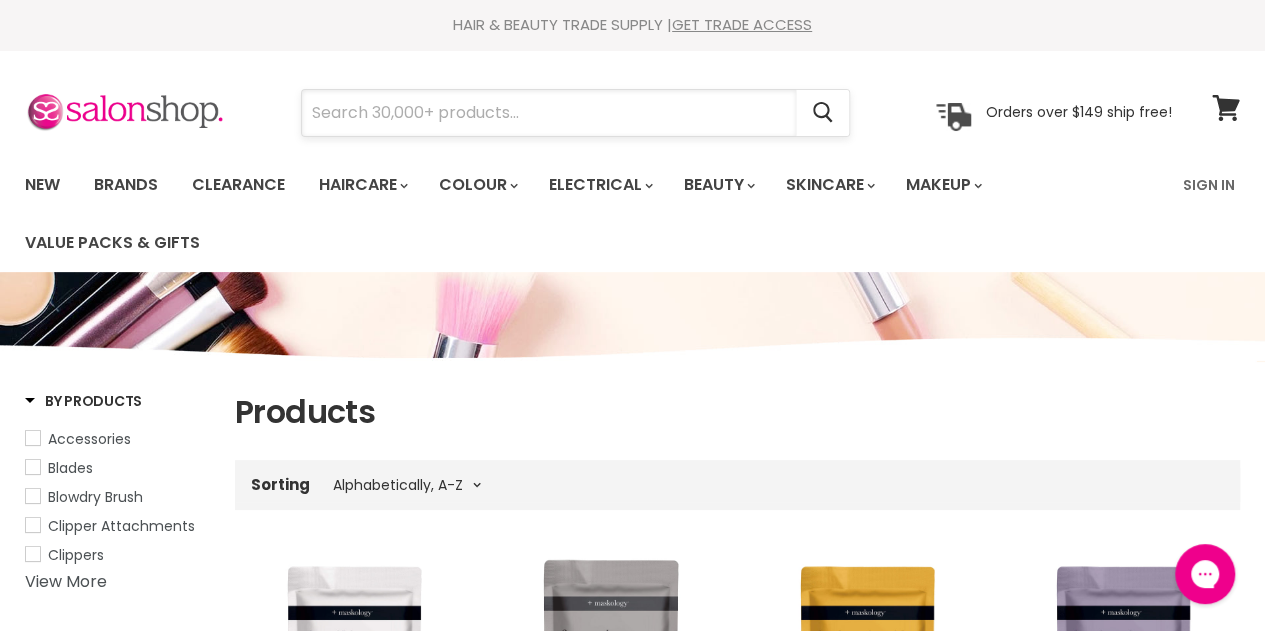 click at bounding box center [549, 113] 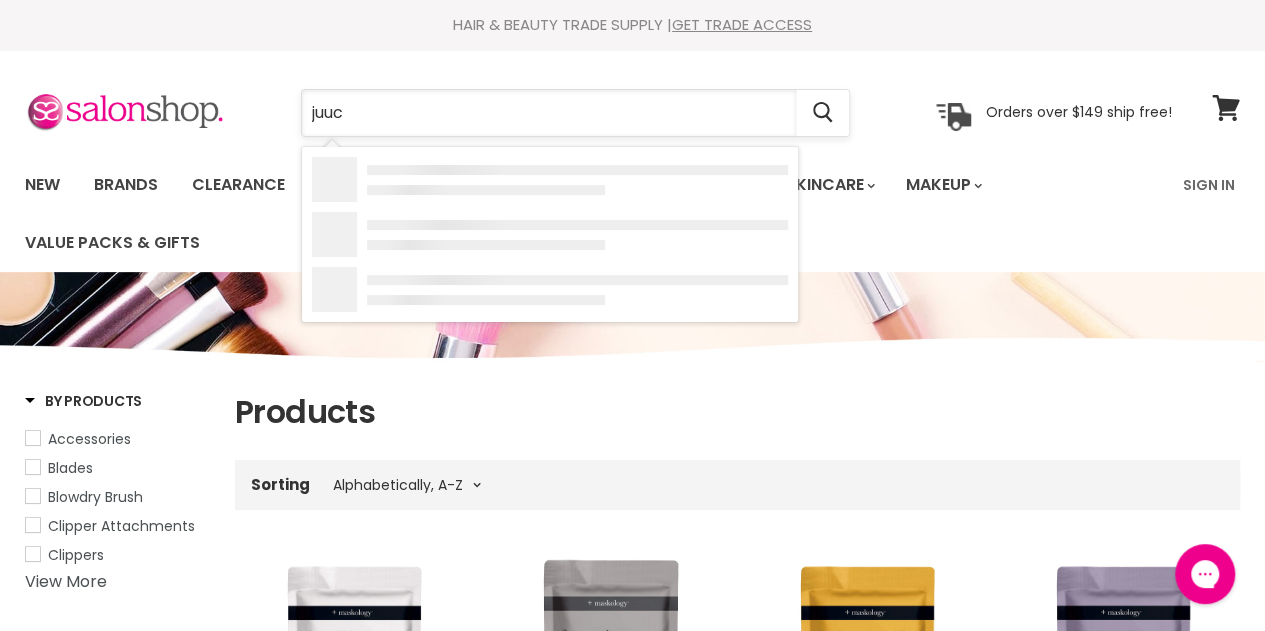 type on "juuce" 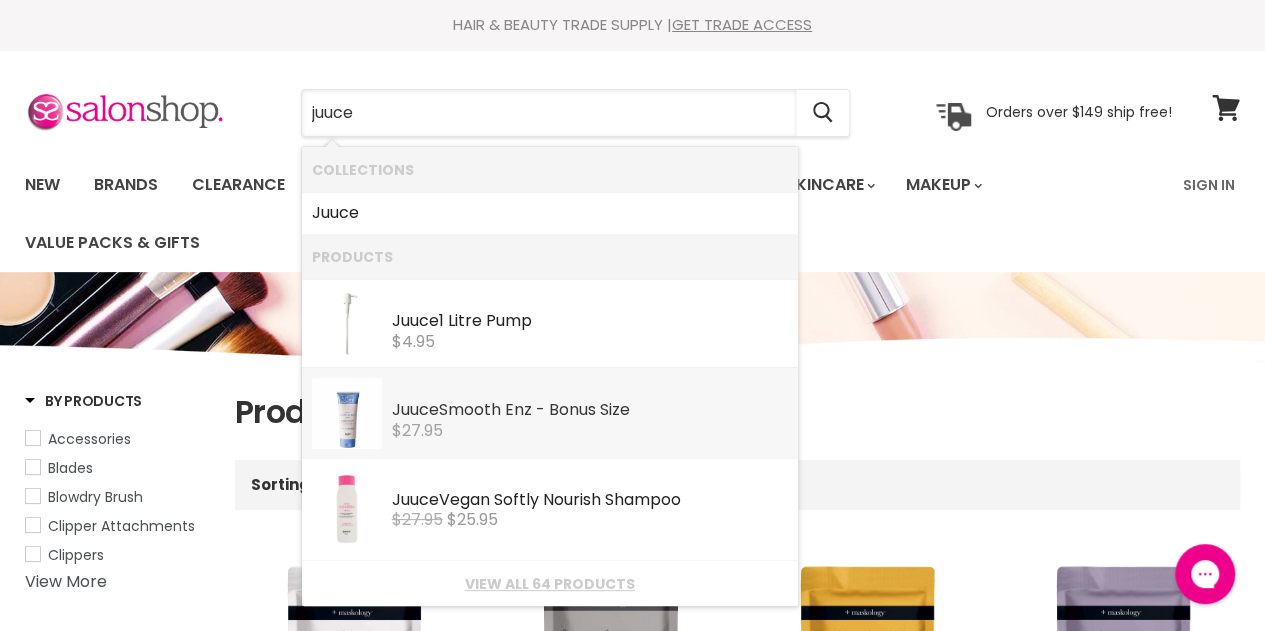 click on "$27.95" at bounding box center (590, 431) 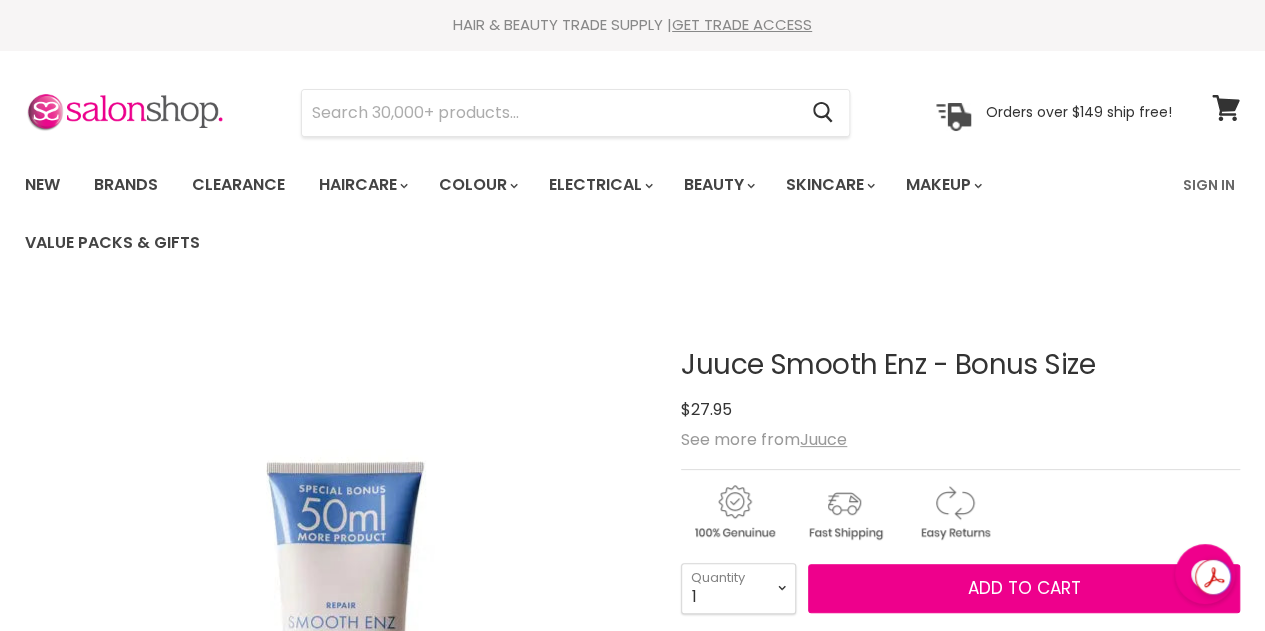 scroll, scrollTop: 0, scrollLeft: 0, axis: both 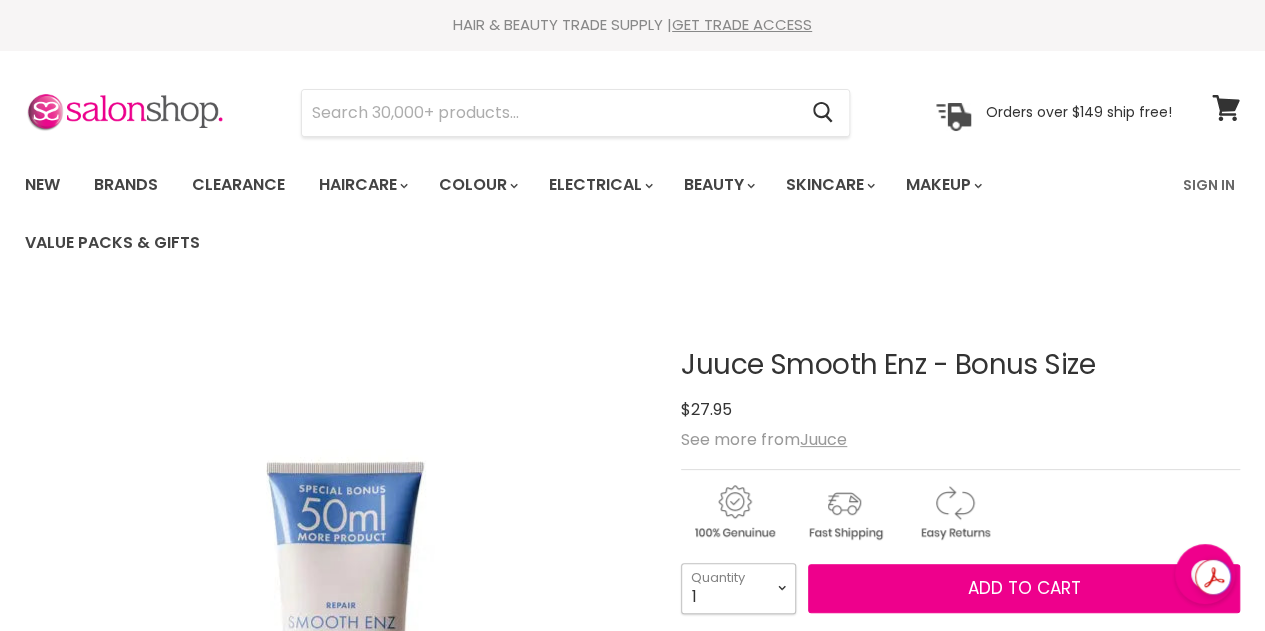 click on "1
2
3
4
5
6
7
8
9
10+" at bounding box center (738, 588) 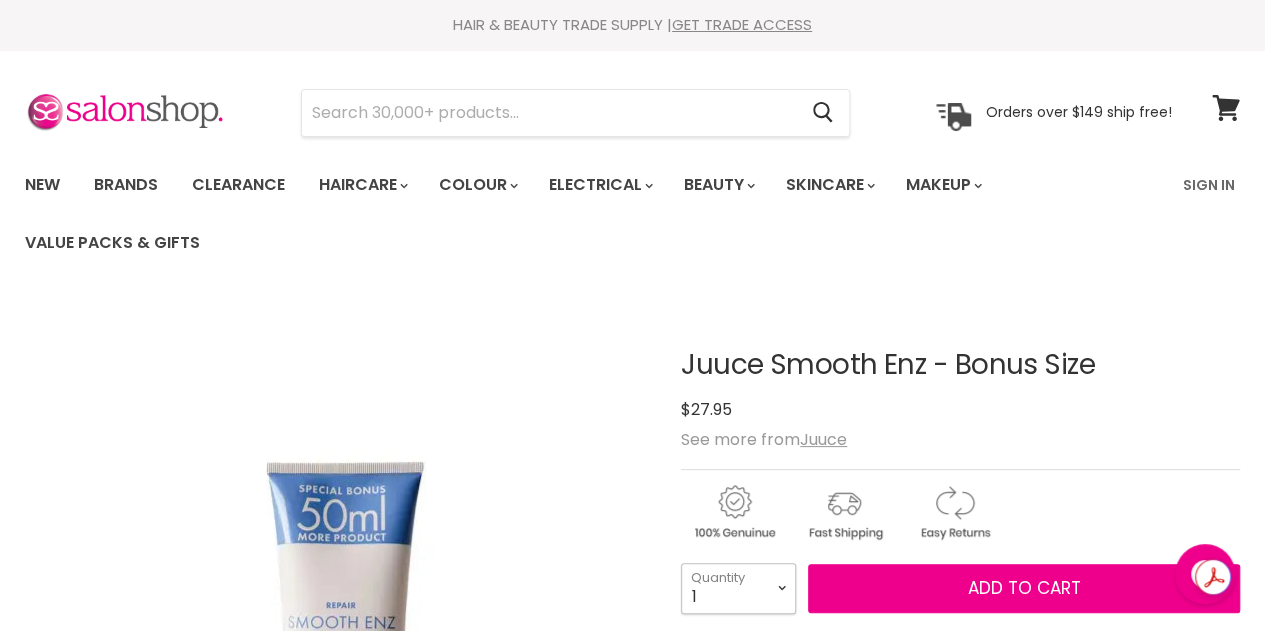 select on "2" 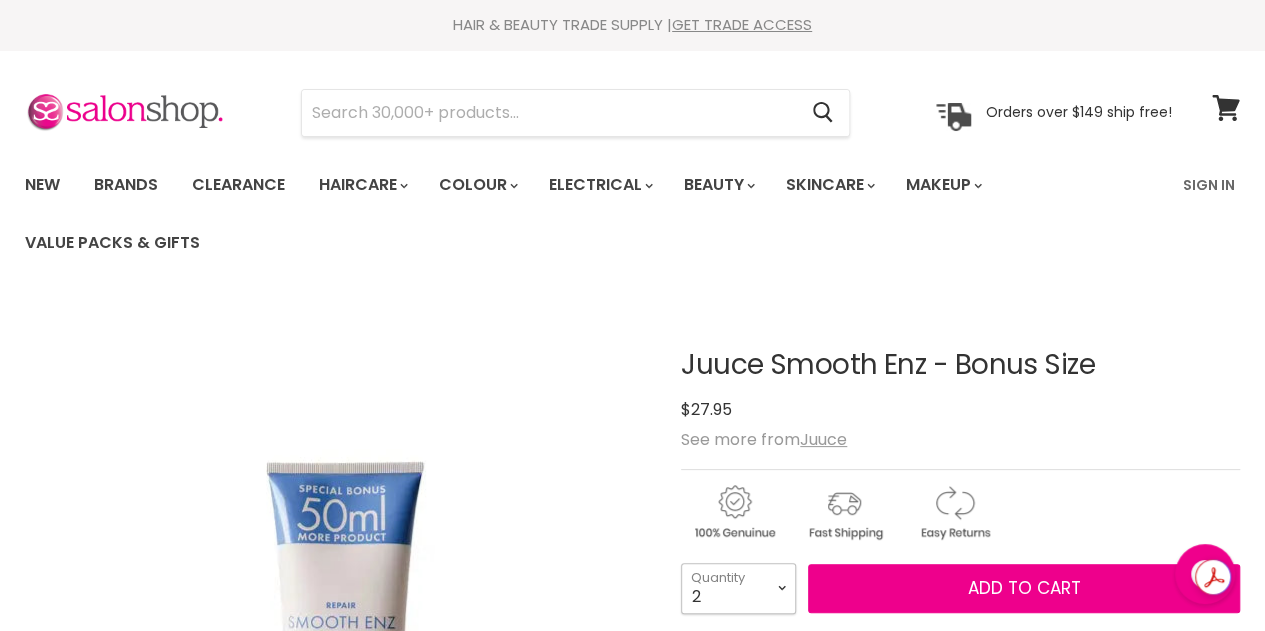 click on "1
2
3
4
5
6
7
8
9
10+" at bounding box center (738, 588) 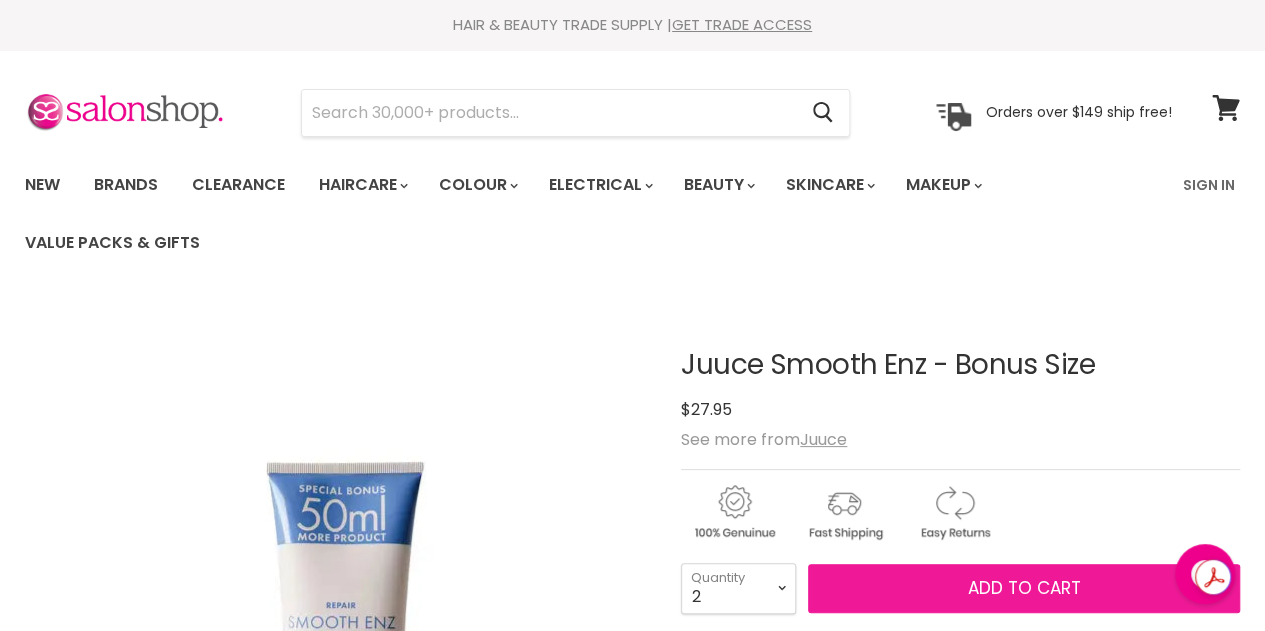 click on "Add to cart" at bounding box center [1024, 588] 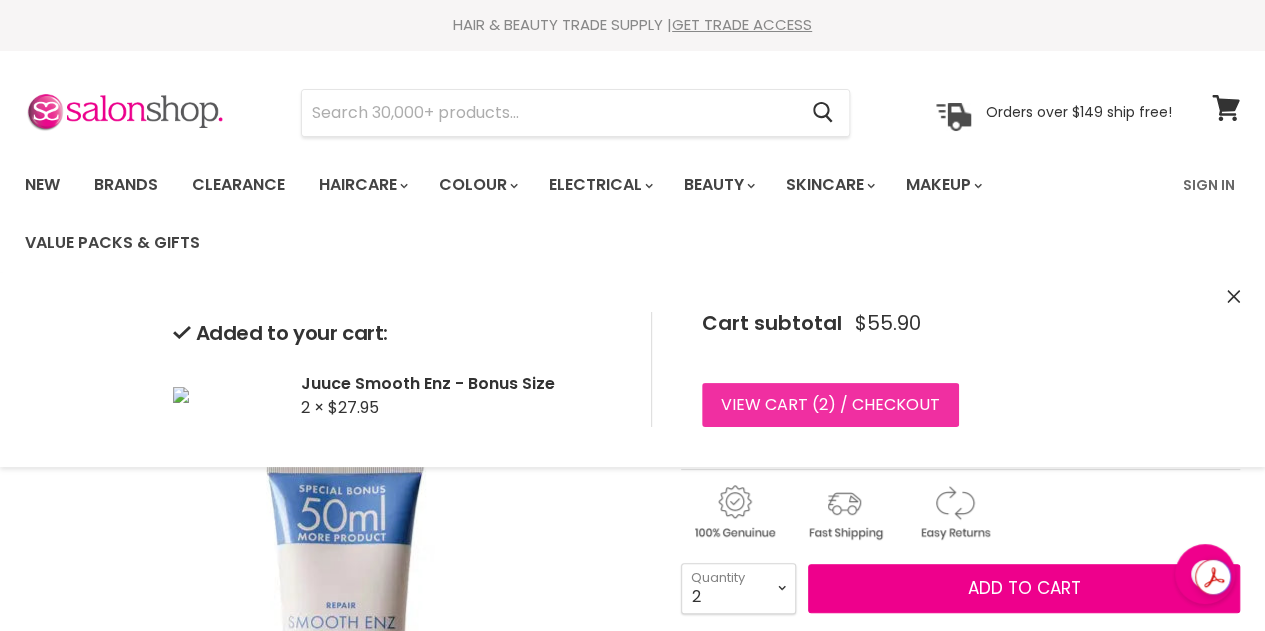 click on "View cart ( 2 )  /  Checkout" at bounding box center (830, 405) 